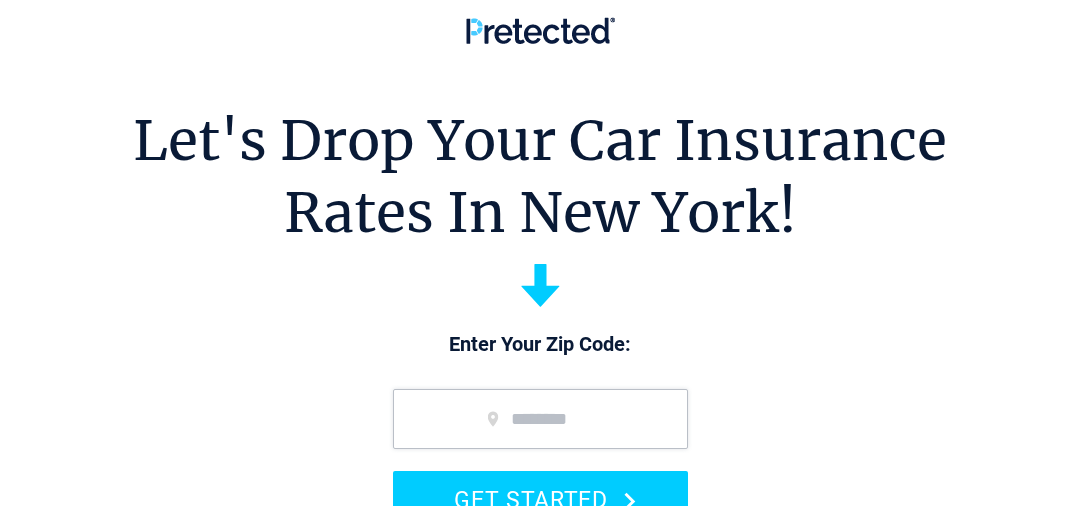 scroll, scrollTop: 0, scrollLeft: 0, axis: both 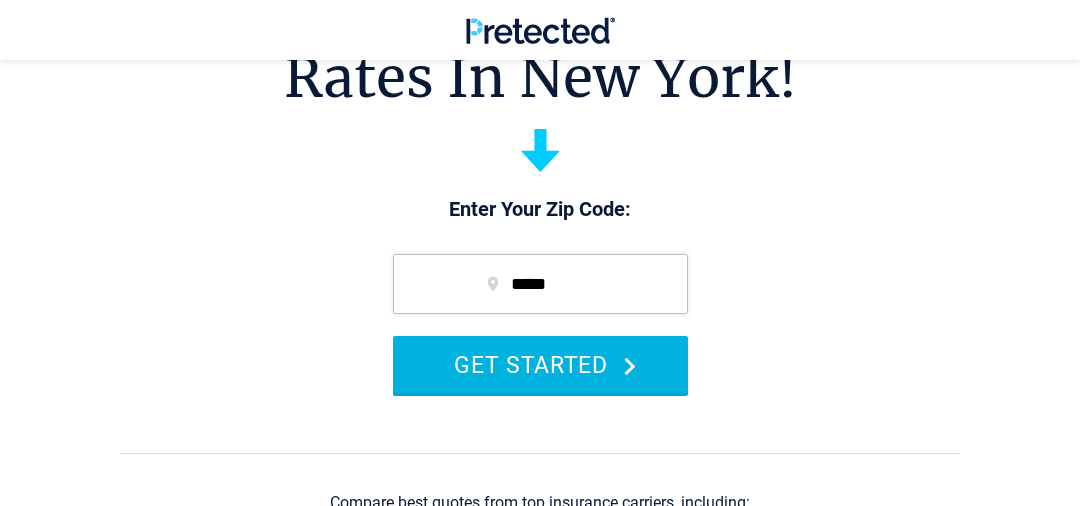 type on "*****" 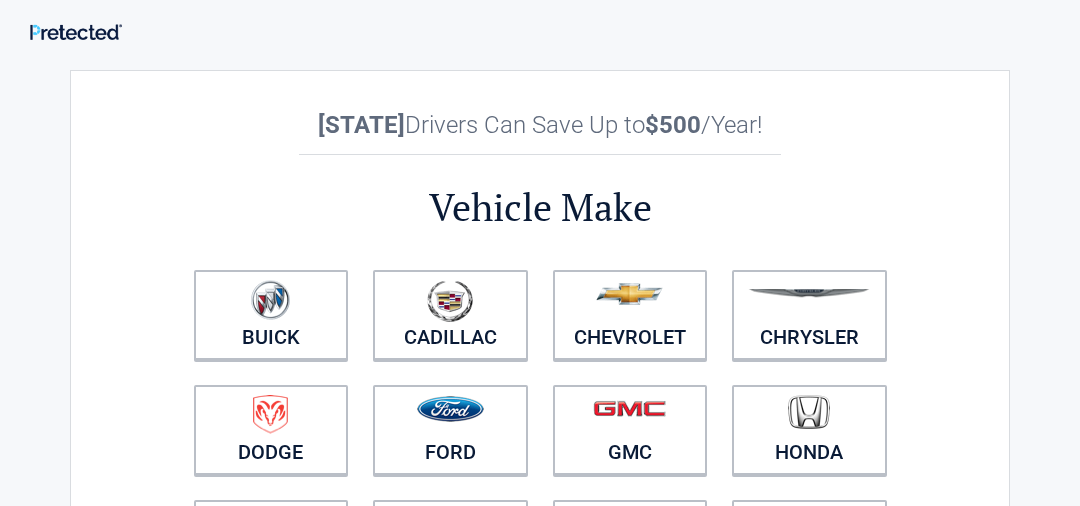 scroll, scrollTop: 0, scrollLeft: 0, axis: both 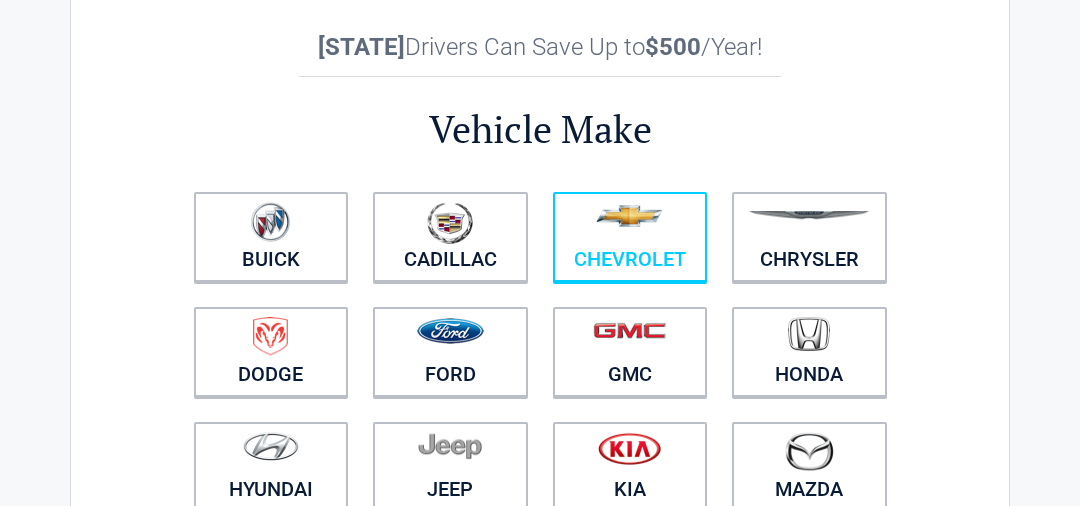 click at bounding box center (630, 224) 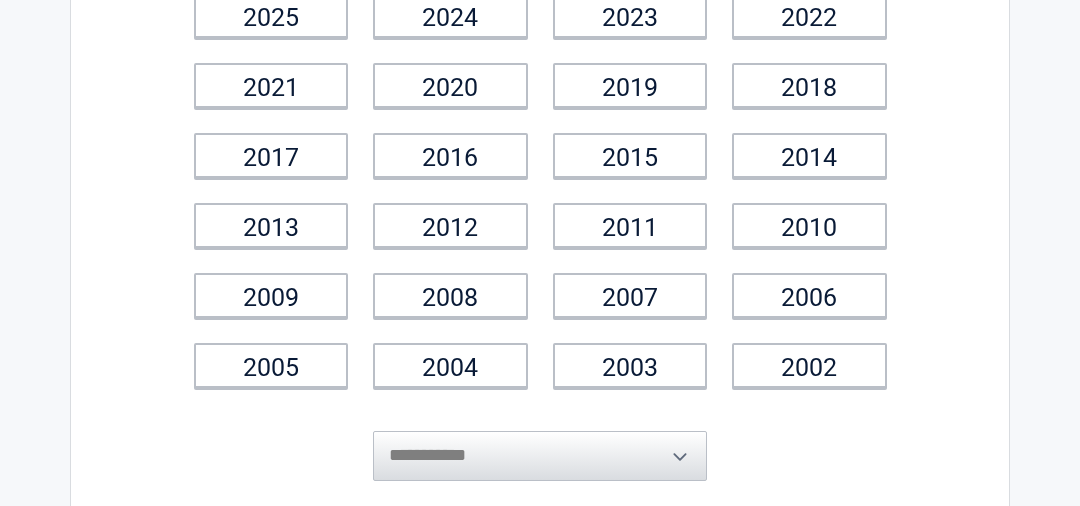 scroll, scrollTop: 236, scrollLeft: 0, axis: vertical 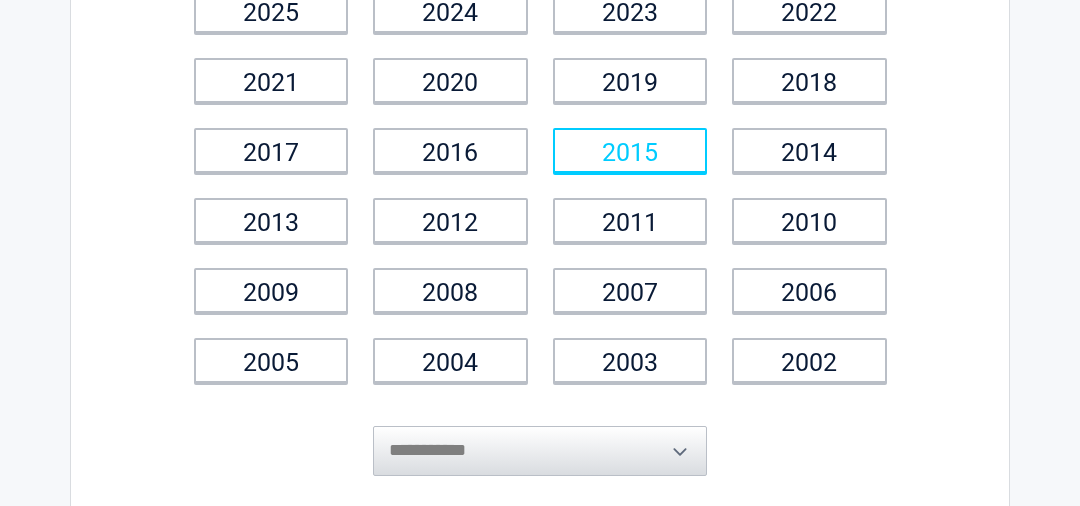 click on "2015" at bounding box center (630, 150) 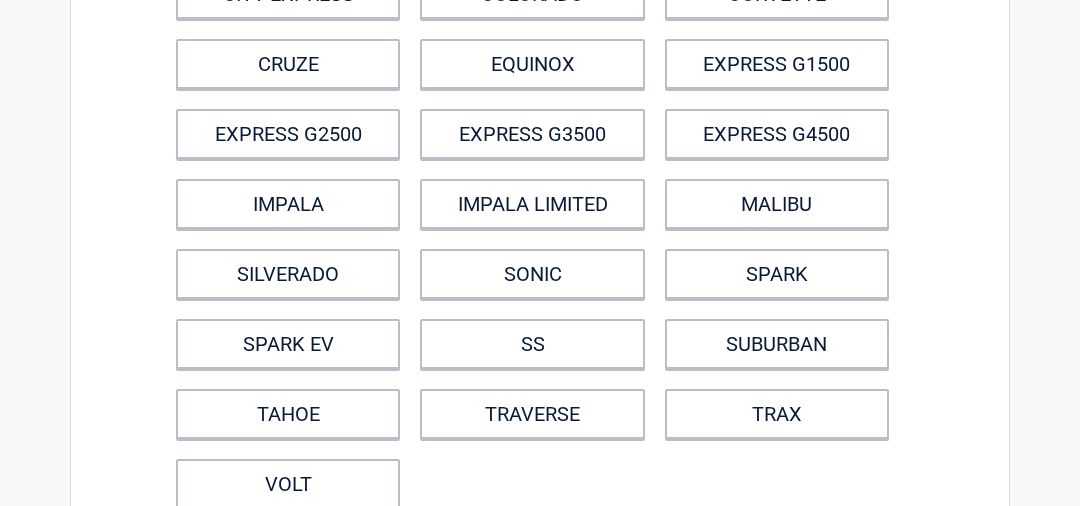 scroll, scrollTop: 327, scrollLeft: 0, axis: vertical 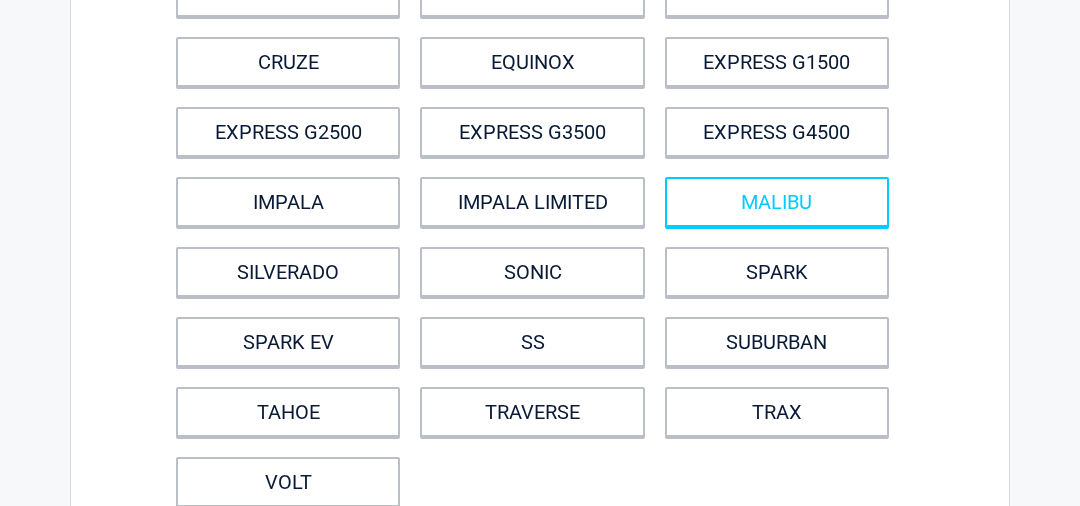 click on "MALIBU" at bounding box center (777, 202) 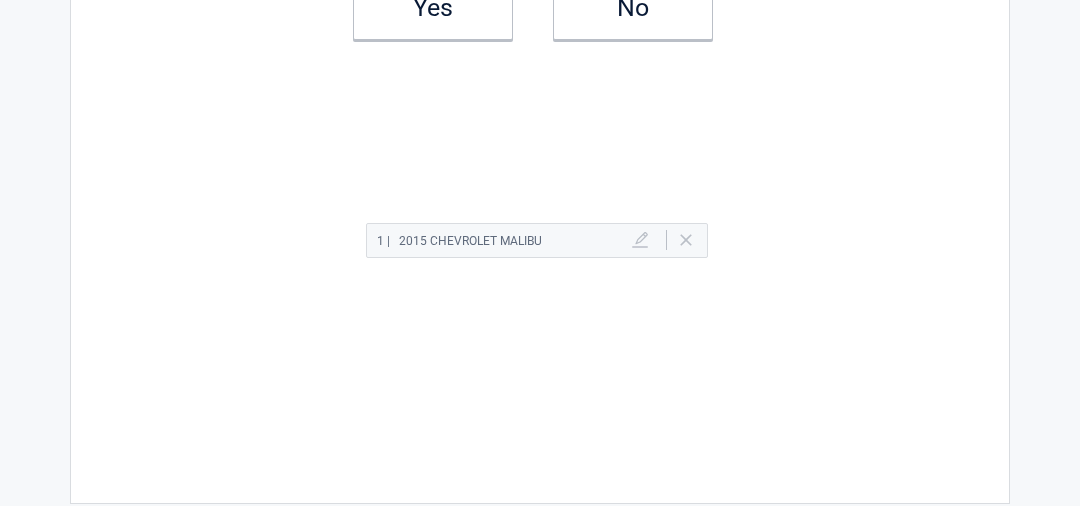 scroll, scrollTop: 0, scrollLeft: 0, axis: both 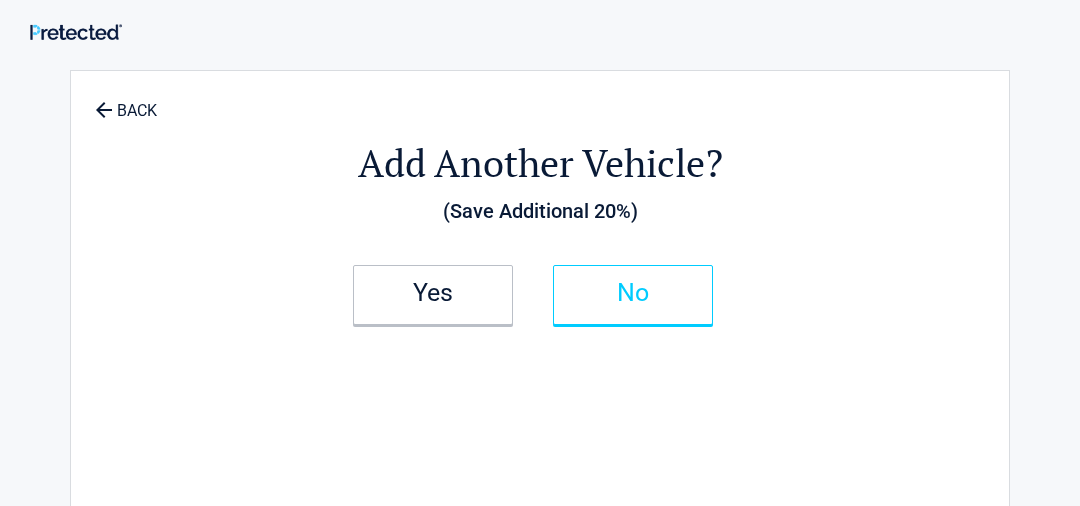 click on "No" at bounding box center [633, 295] 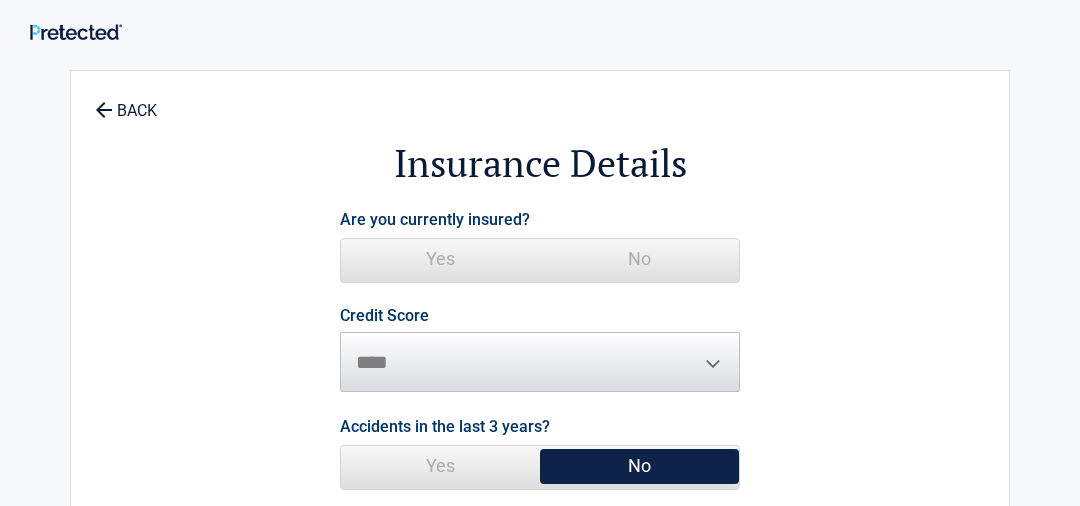 click on "No" at bounding box center [639, 259] 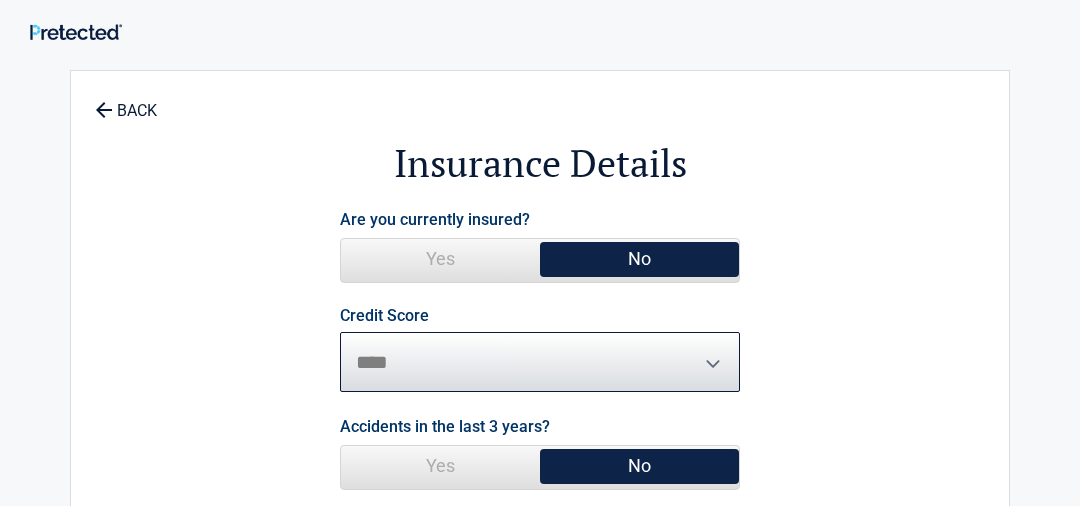 click on "*********
****
*******
****" at bounding box center [540, 362] 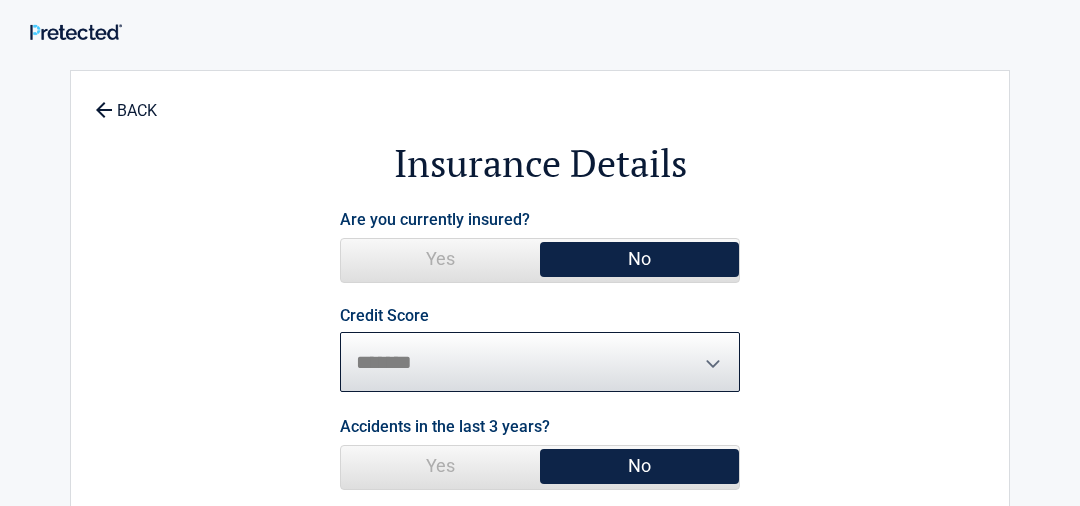 click on "*********
****
*******
****" at bounding box center (540, 362) 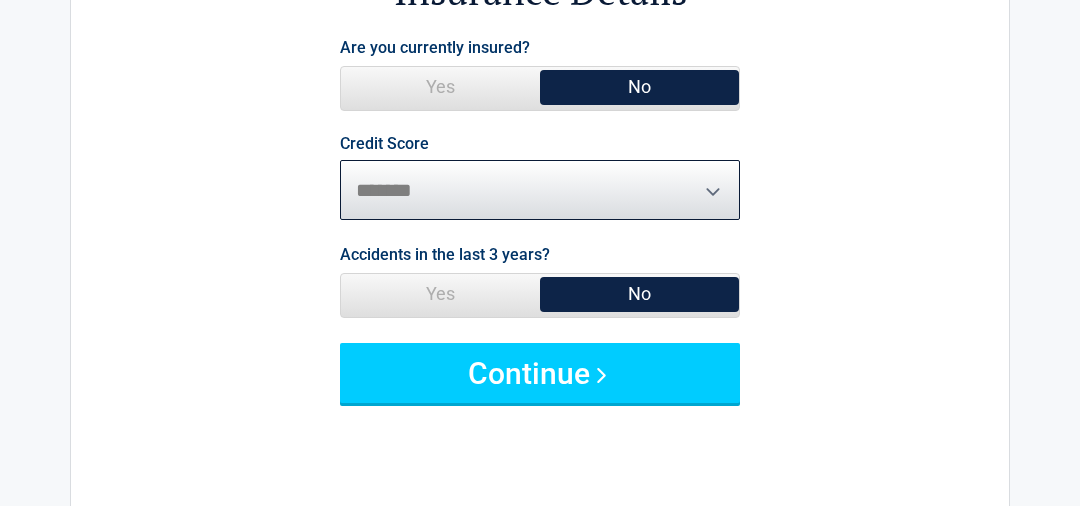 scroll, scrollTop: 172, scrollLeft: 0, axis: vertical 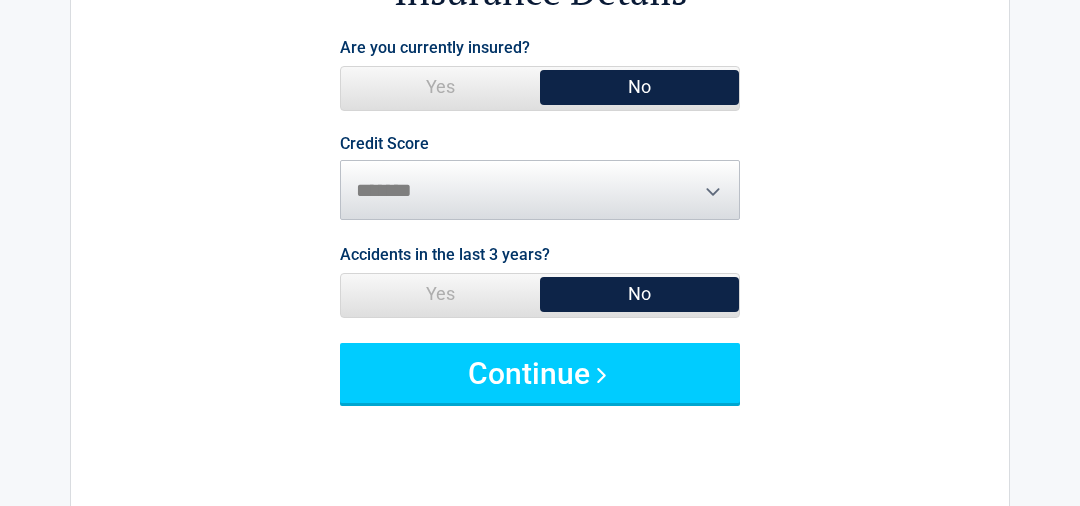 click on "Yes" at bounding box center (440, 294) 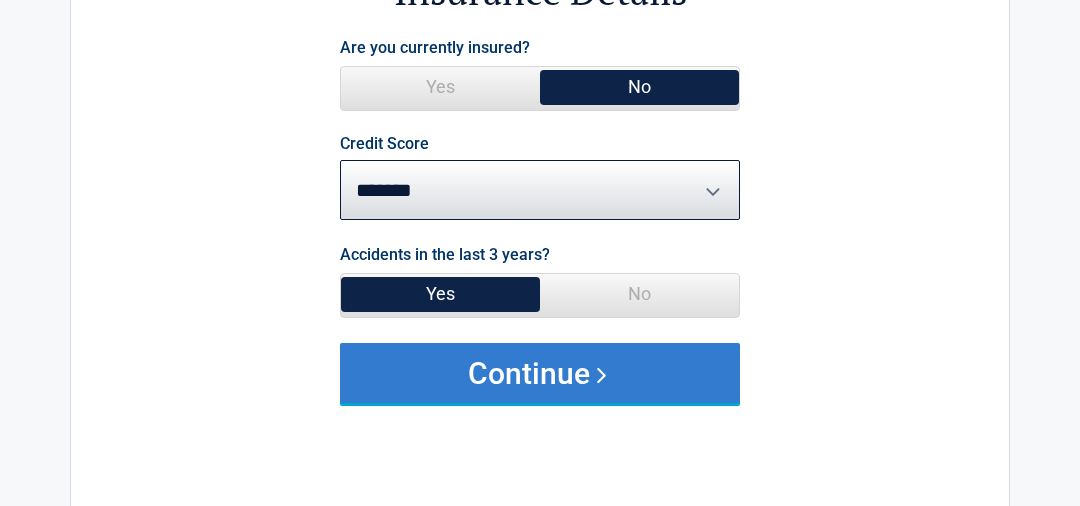 click on "Continue" at bounding box center (540, 373) 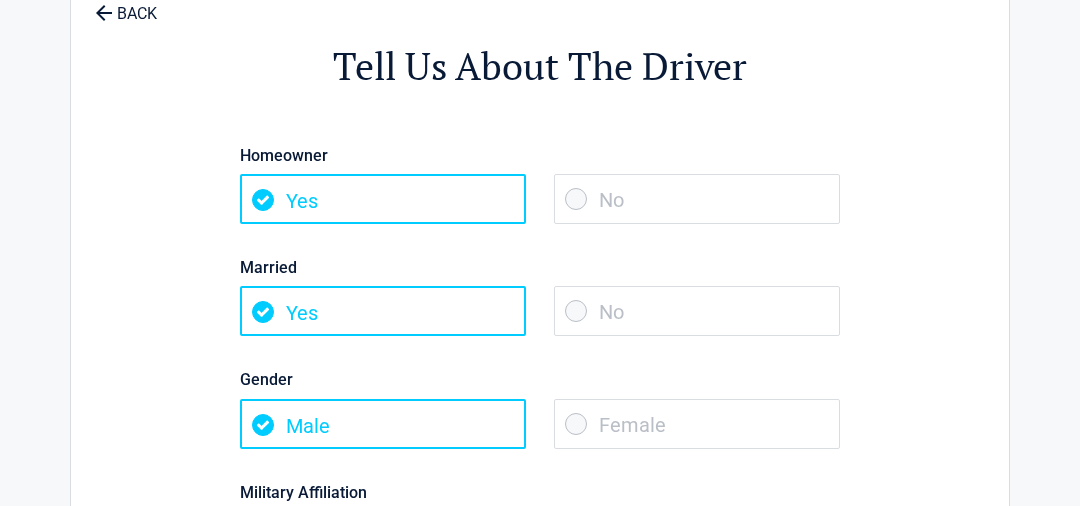 scroll, scrollTop: 0, scrollLeft: 0, axis: both 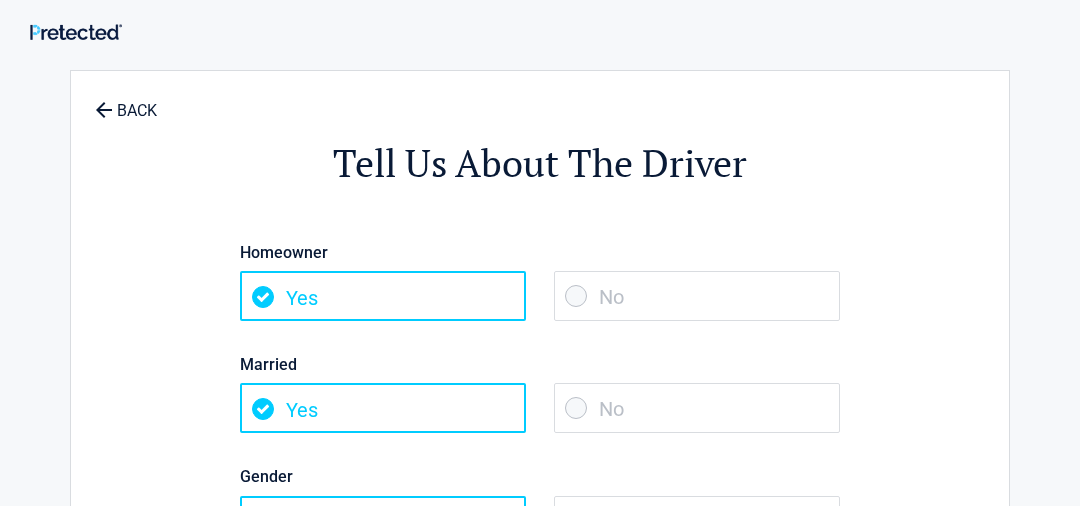 click on "No" at bounding box center [697, 296] 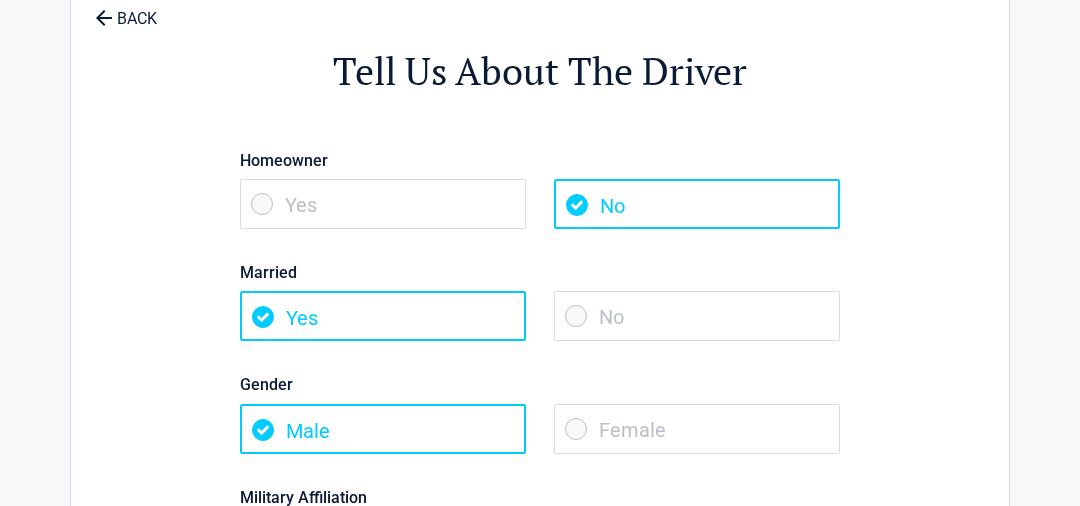 scroll, scrollTop: 91, scrollLeft: 0, axis: vertical 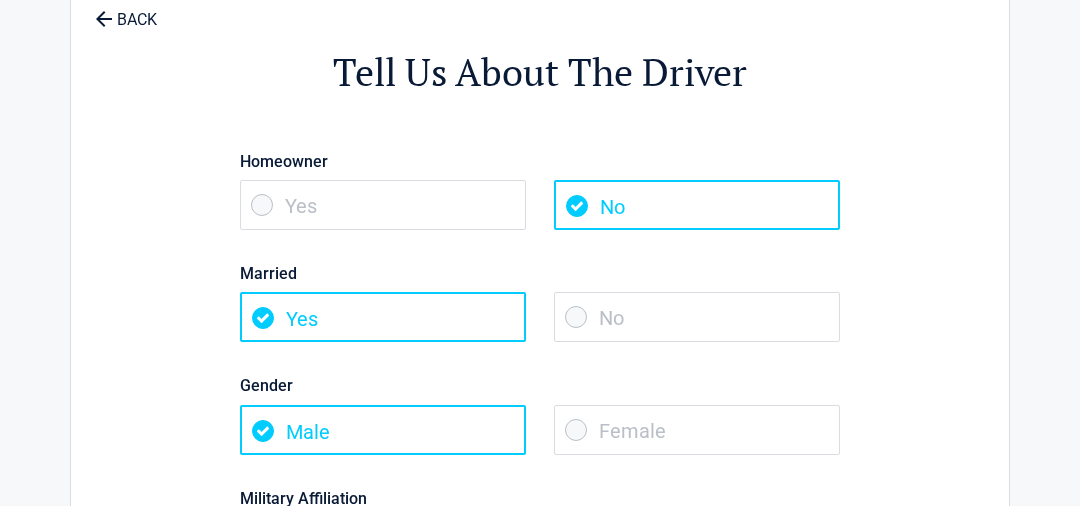 click on "No" at bounding box center [697, 317] 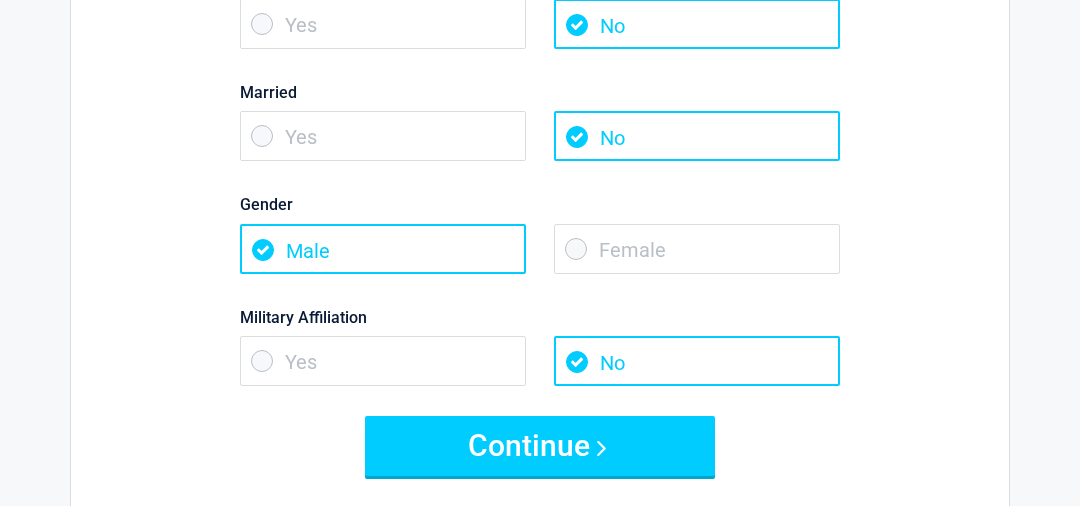 scroll, scrollTop: 300, scrollLeft: 0, axis: vertical 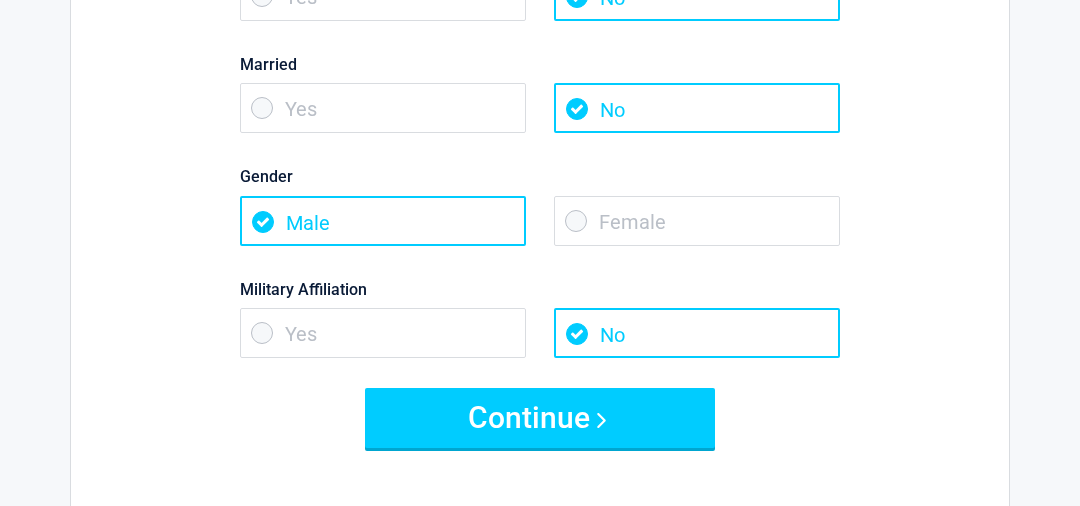 click on "Female" at bounding box center [697, 221] 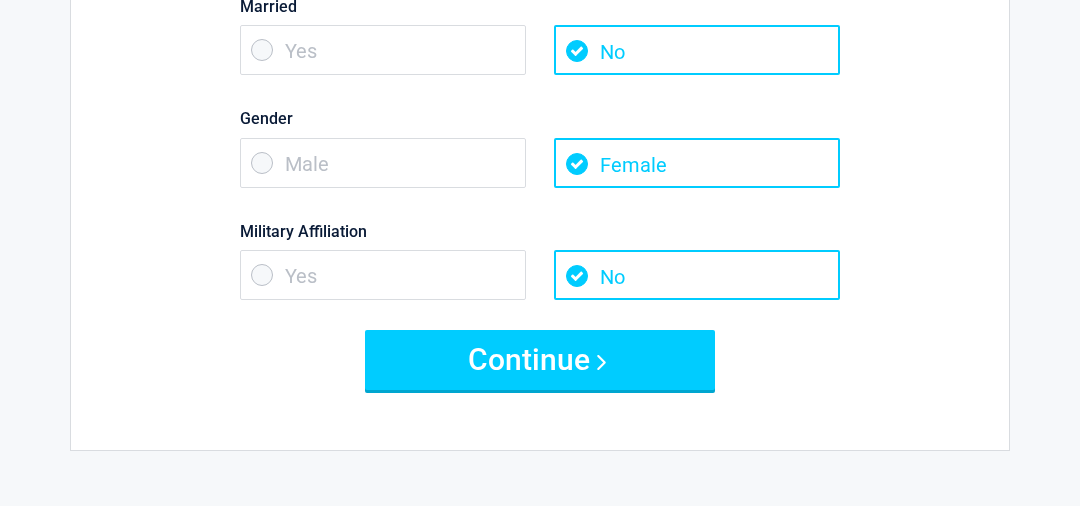 scroll, scrollTop: 359, scrollLeft: 0, axis: vertical 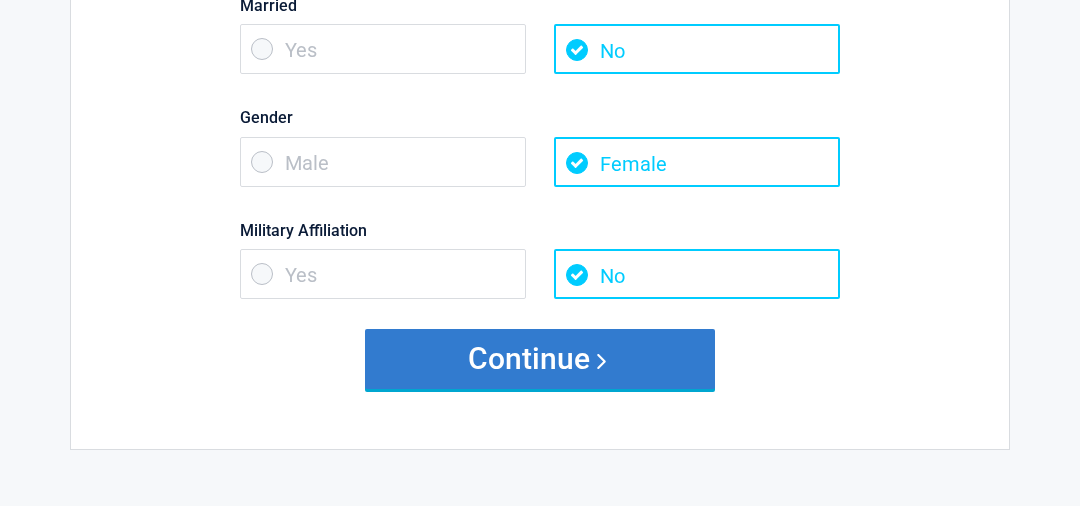 click on "Continue" at bounding box center [540, 359] 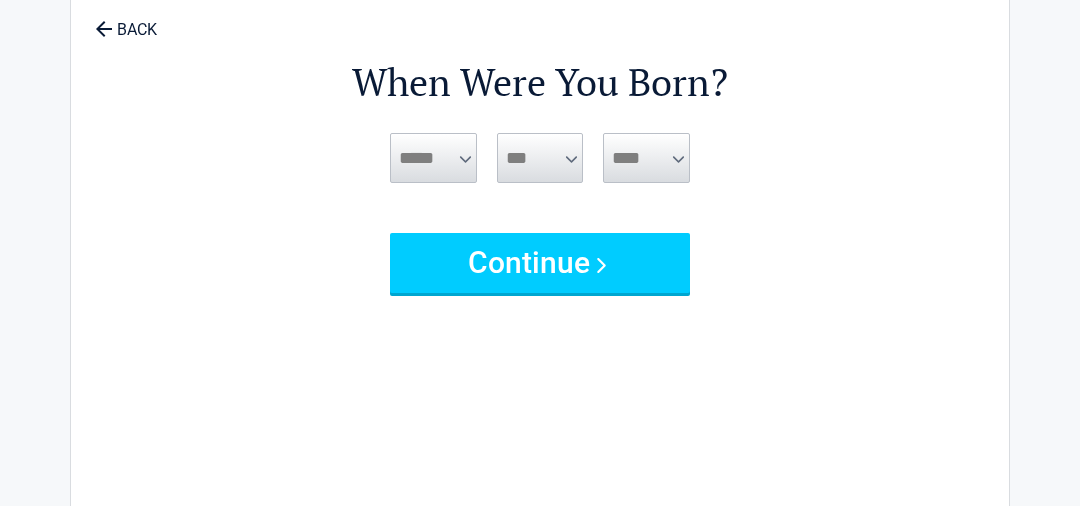 scroll, scrollTop: 0, scrollLeft: 0, axis: both 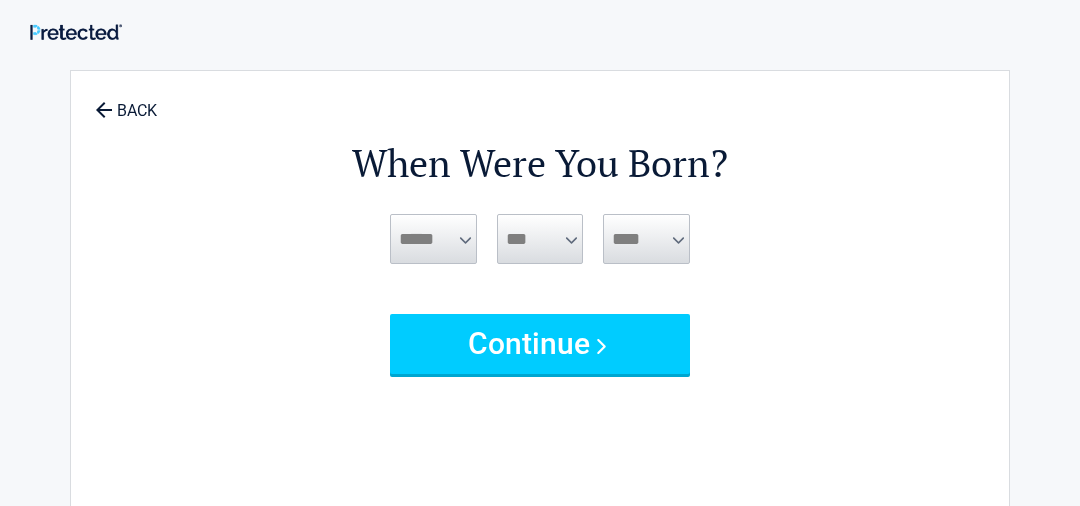 click on "*****
***
***
***
***
***
***
***
***
***
***
***
***" at bounding box center [433, 239] 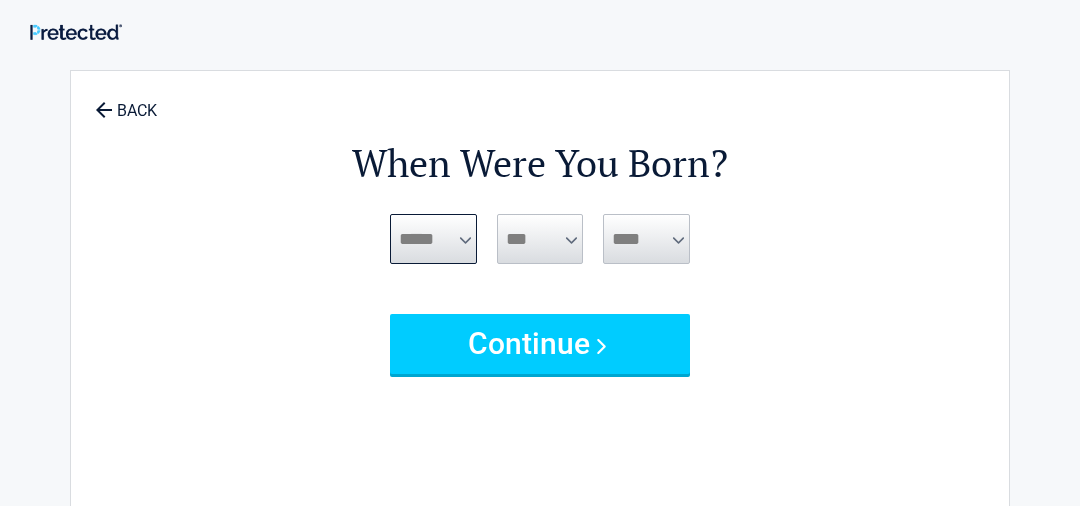 click on "*****
***
***
***
***
***
***
***
***
***
***
***
***" at bounding box center [433, 239] 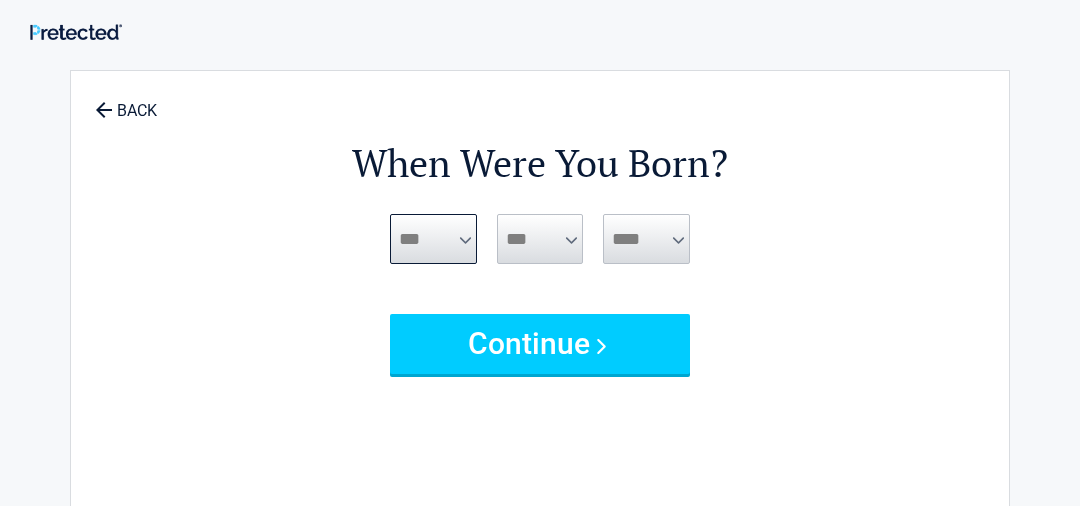 click on "*****
***
***
***
***
***
***
***
***
***
***
***
***" at bounding box center [433, 239] 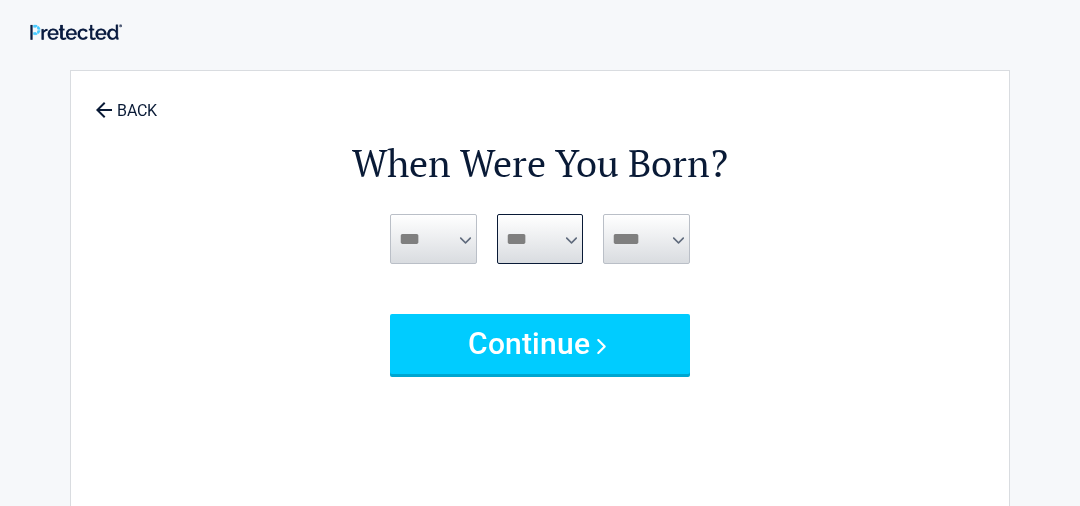 click on "*** * * * * * * * * * ** ** ** ** ** ** ** ** ** ** ** ** ** ** ** ** ** ** ** ** **" at bounding box center [540, 239] 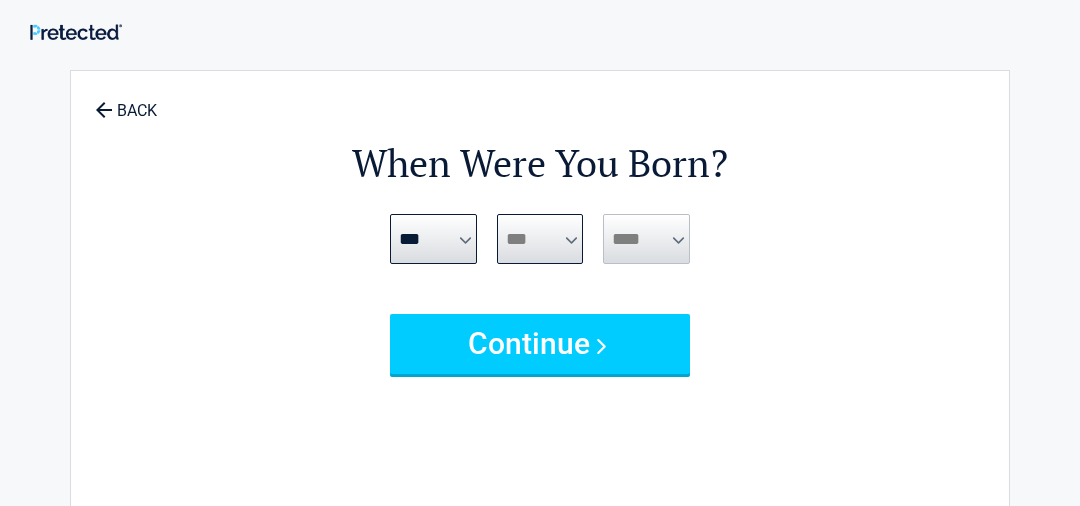 select on "**" 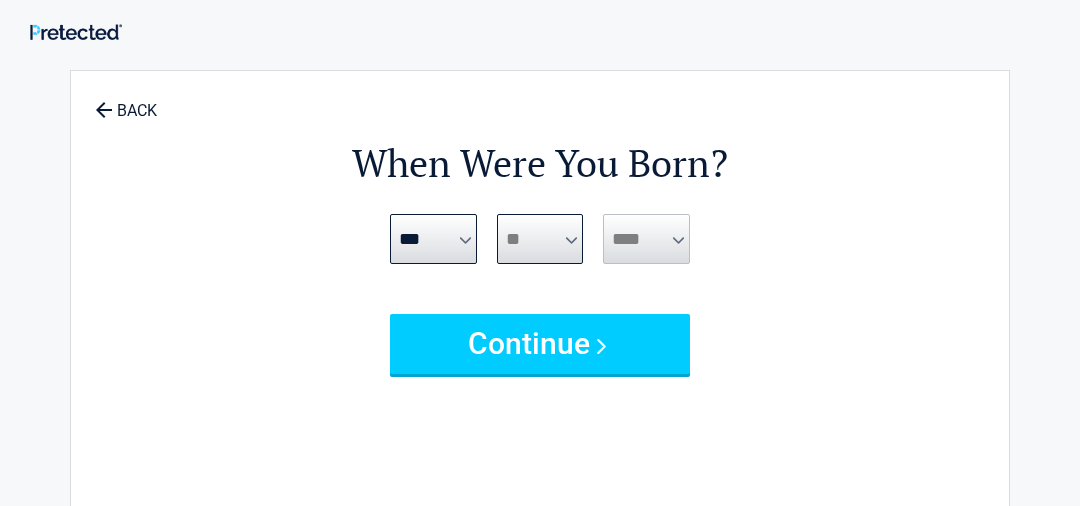 click on "*** * * * * * * * * * ** ** ** ** ** ** ** ** ** ** ** ** ** ** ** ** ** ** ** ** **" at bounding box center [540, 239] 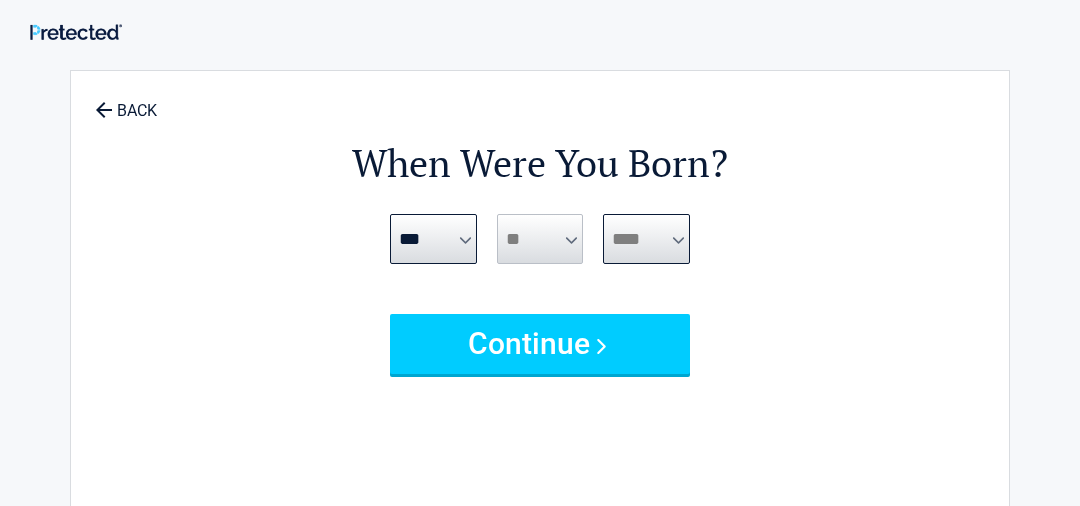click on "****
****
****
****
****
****
****
****
****
****
****
****
****
****
****
****
****
****
****
****
****
****
****
****
****
****
****
****
****
****
****
****
****
****
****
****
****
****
****
****
****
****
****
****
****
****
****
****
****
****
****
****
****
****
****
****
****
****
****
****
****
****
****
****" at bounding box center [646, 239] 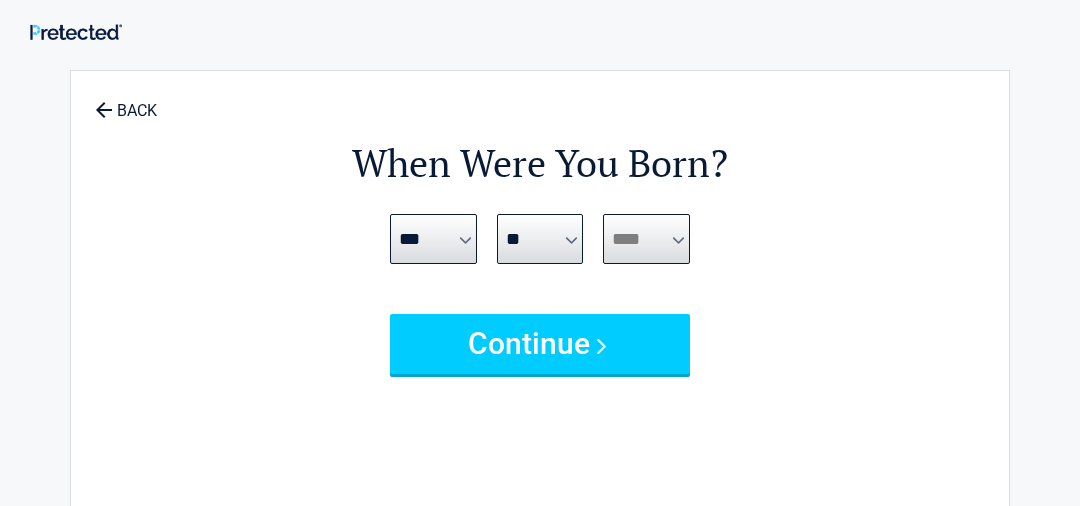 select on "****" 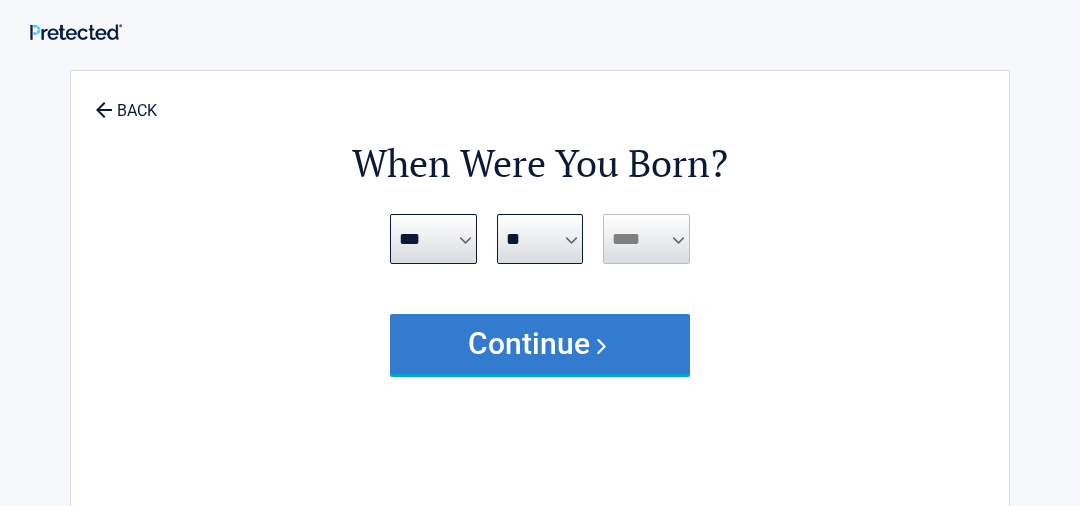 click on "Continue" at bounding box center [540, 344] 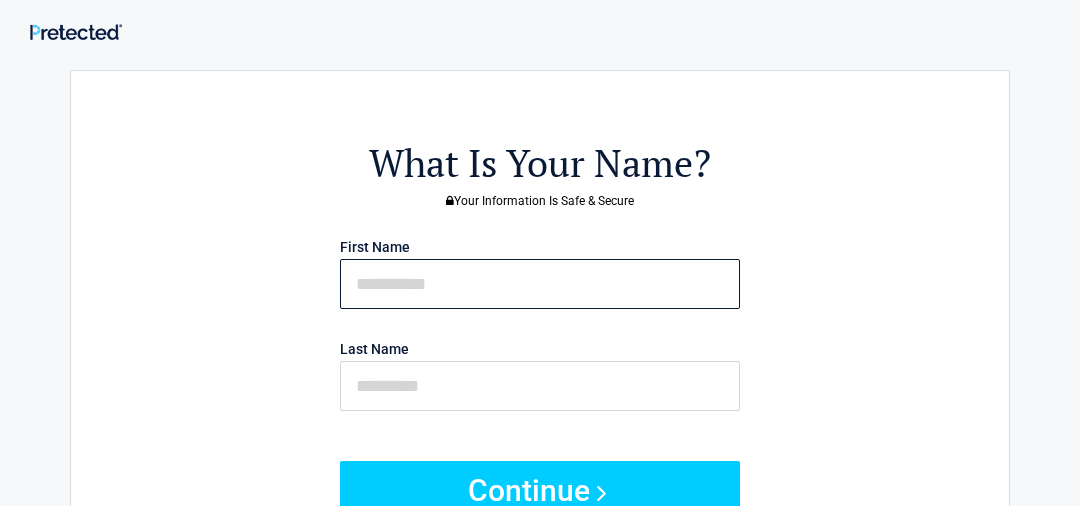 click at bounding box center (540, 284) 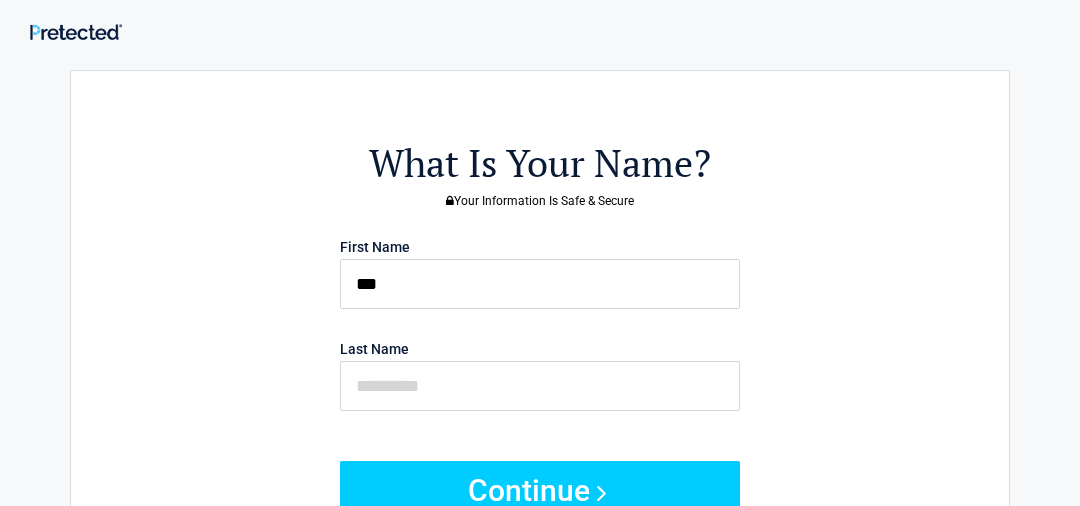 click on "**********" at bounding box center (540, 606) 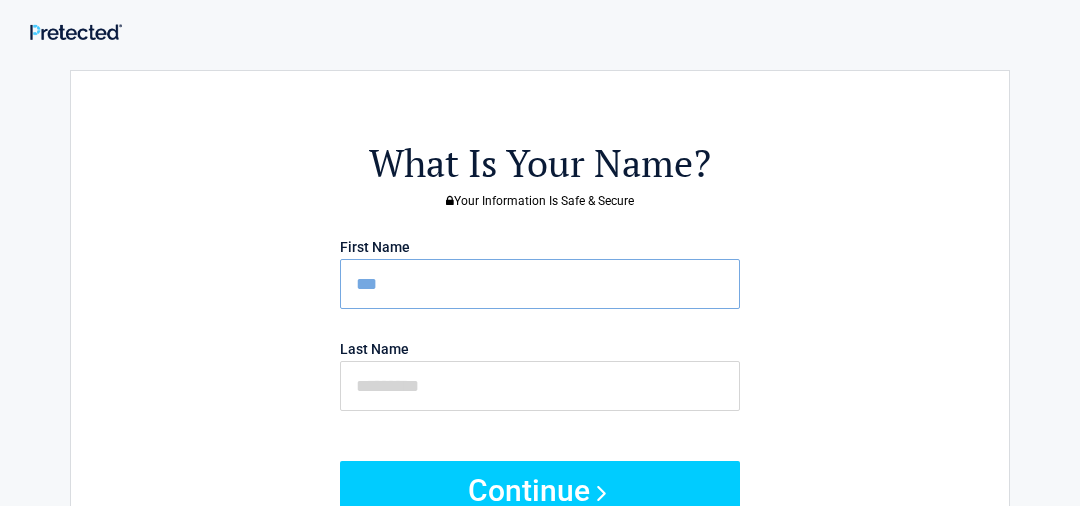 click on "***" at bounding box center (540, 284) 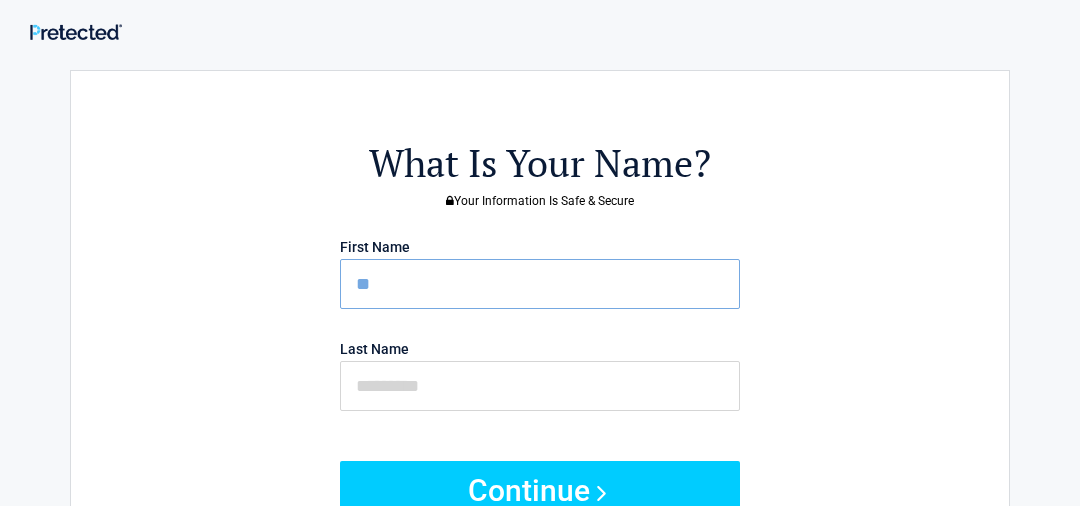 type on "*" 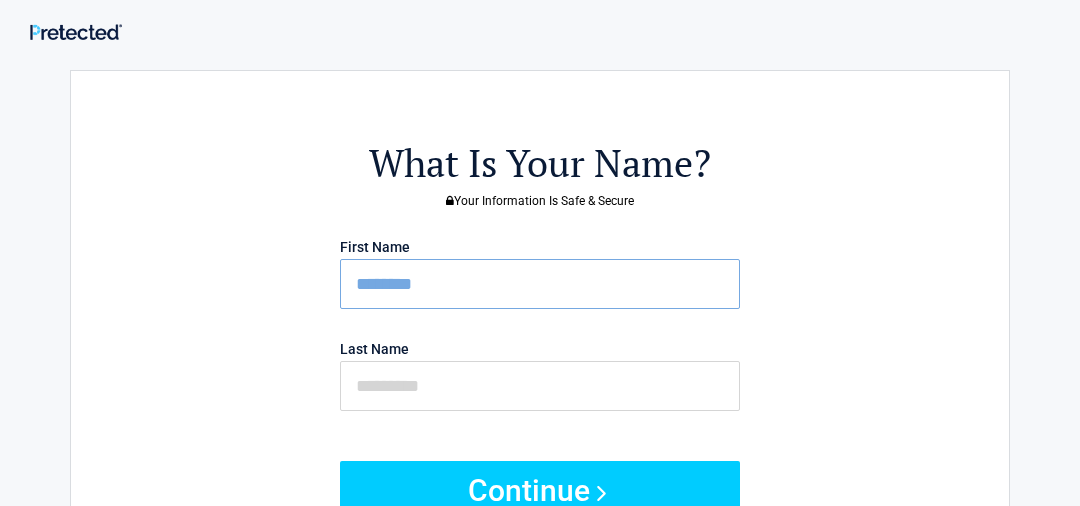 type on "********" 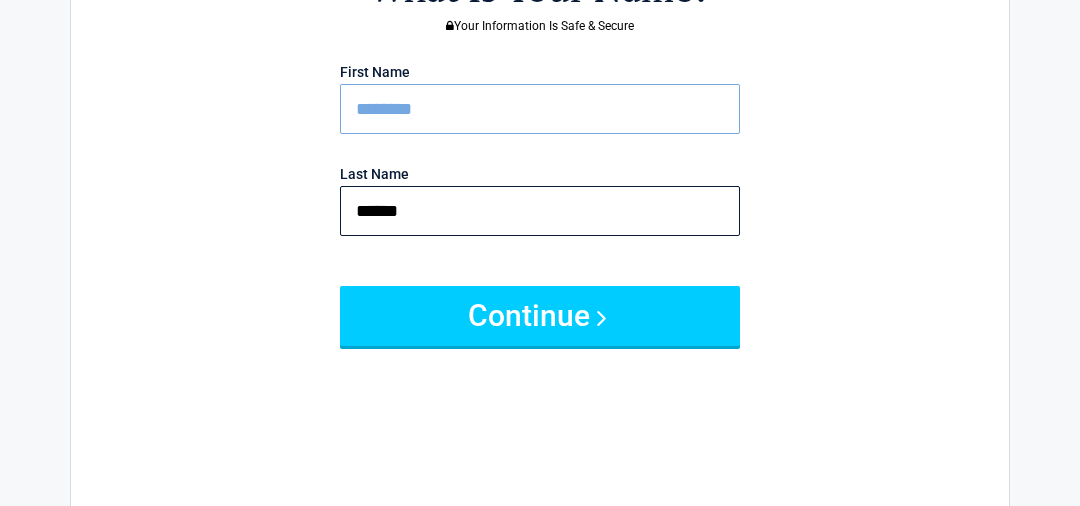 scroll, scrollTop: 173, scrollLeft: 0, axis: vertical 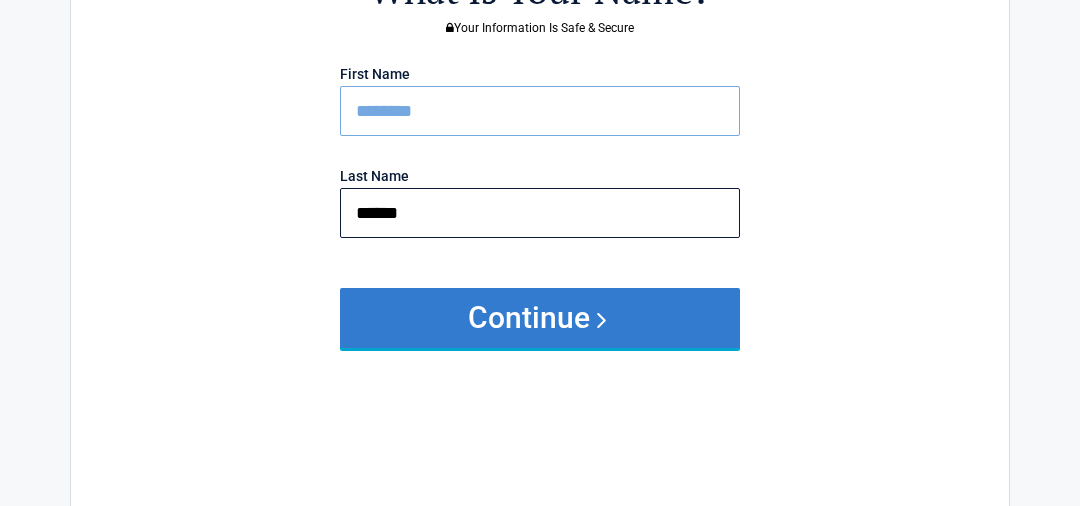 type on "******" 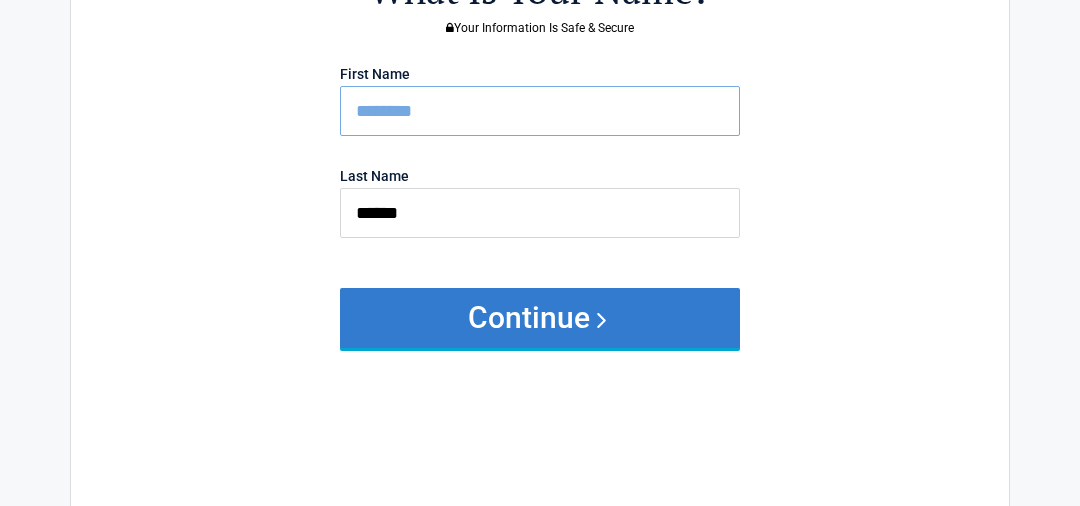 click on "Continue" at bounding box center [540, 318] 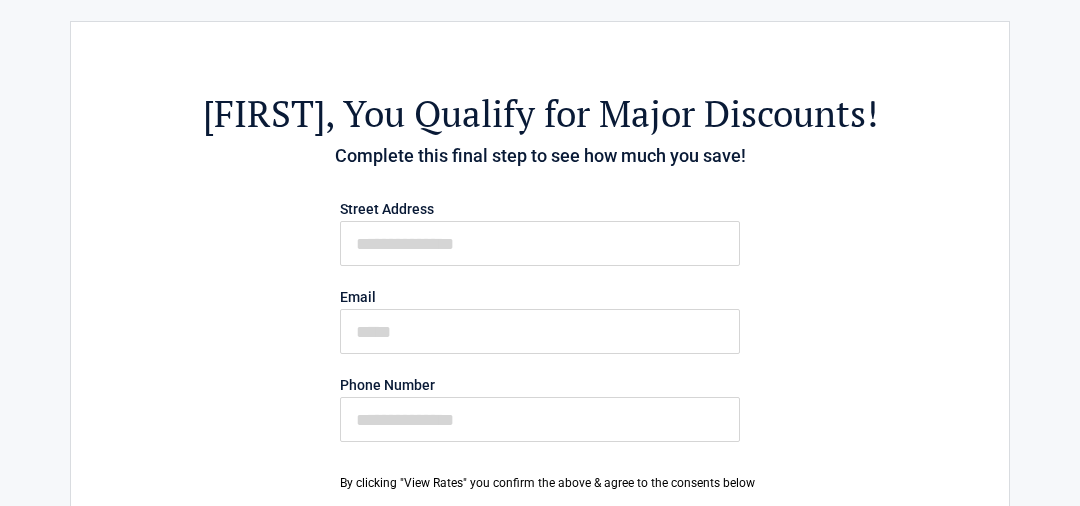 scroll, scrollTop: 0, scrollLeft: 0, axis: both 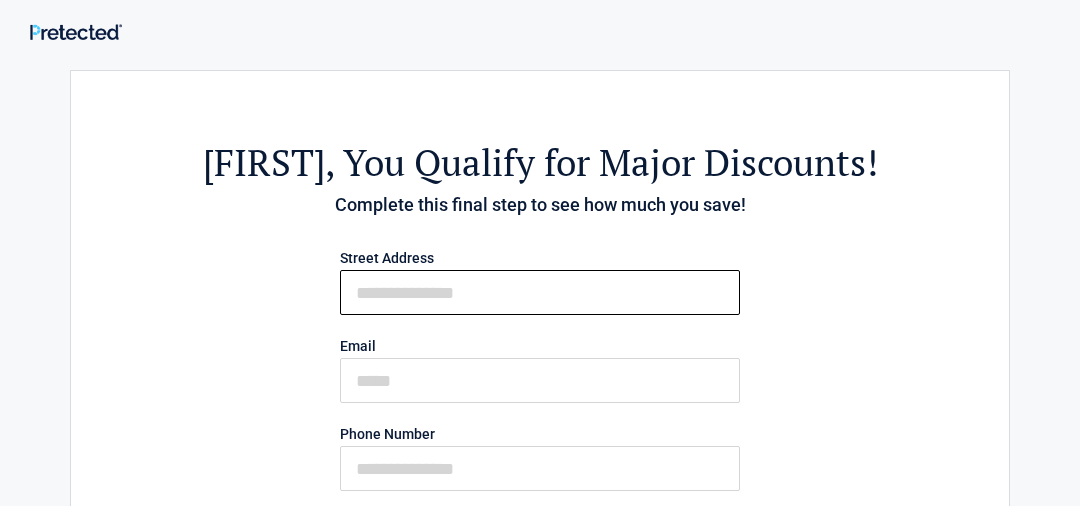 click on "First Name" at bounding box center [540, 292] 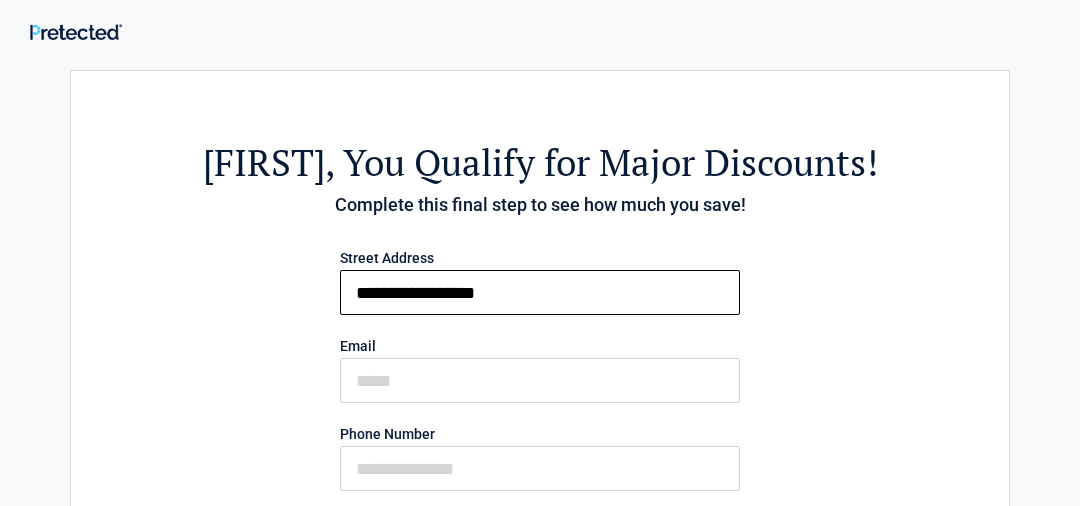 type on "**********" 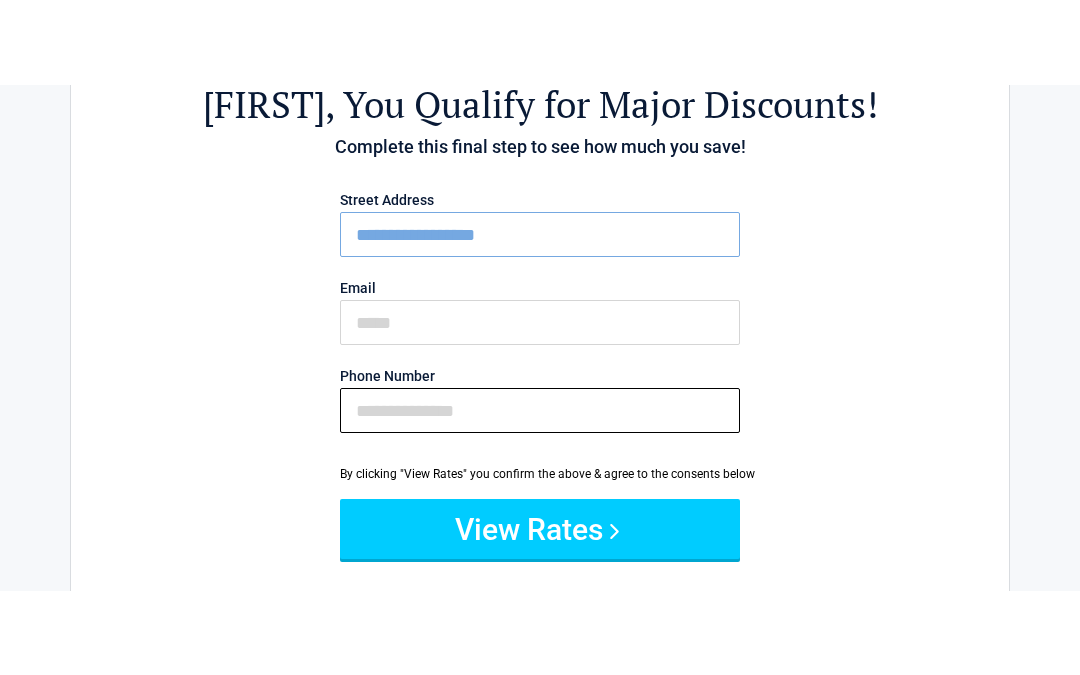 scroll, scrollTop: 146, scrollLeft: 0, axis: vertical 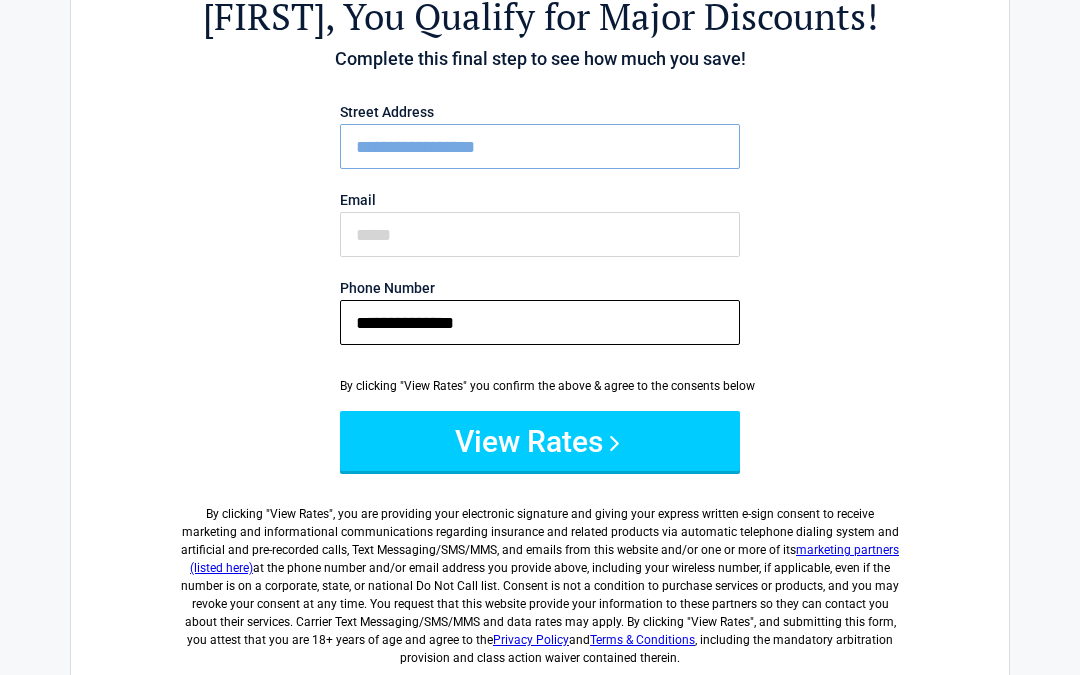 type on "**********" 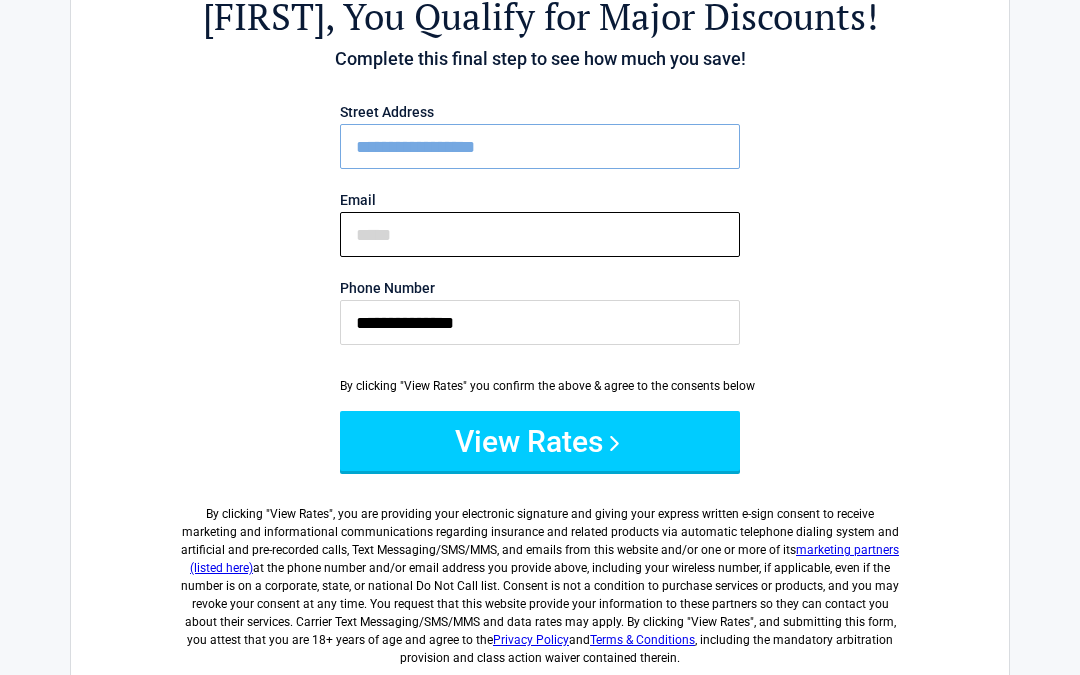 click on "Email" at bounding box center (540, 234) 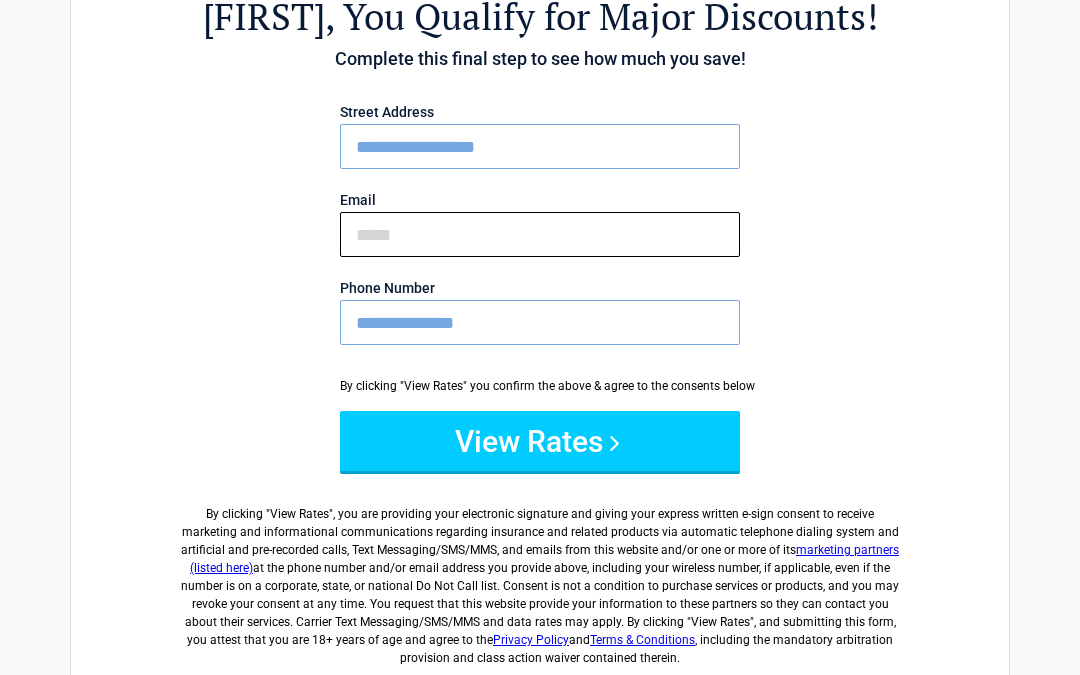 click on "Email" at bounding box center (540, 234) 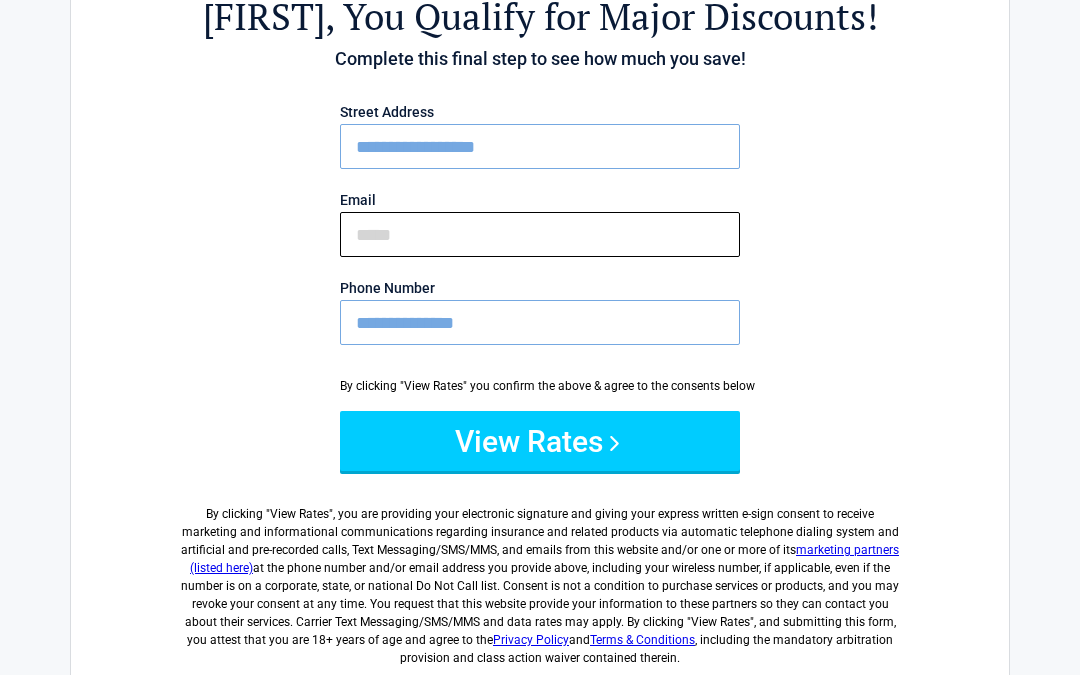 type on "**********" 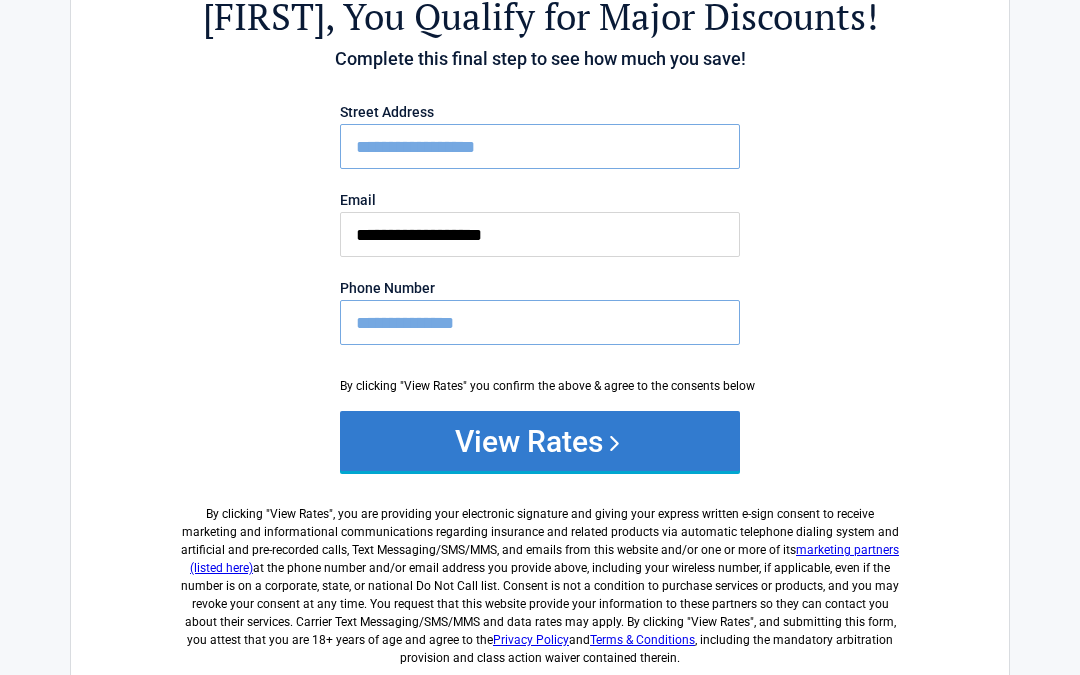 click on "View Rates" at bounding box center (540, 441) 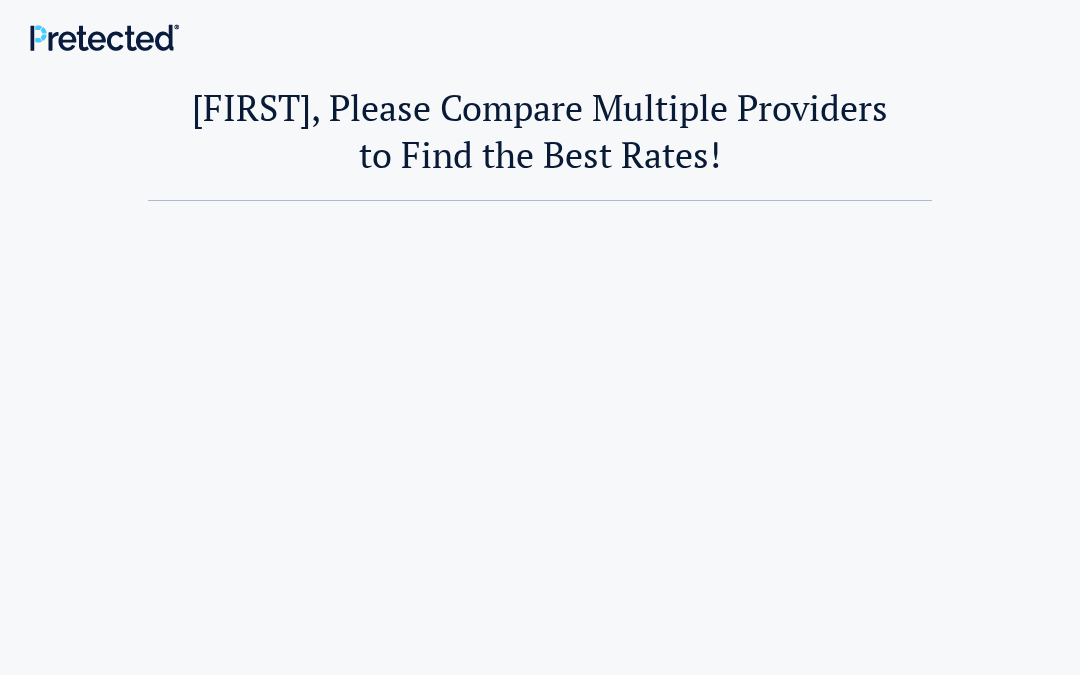 scroll, scrollTop: 0, scrollLeft: 0, axis: both 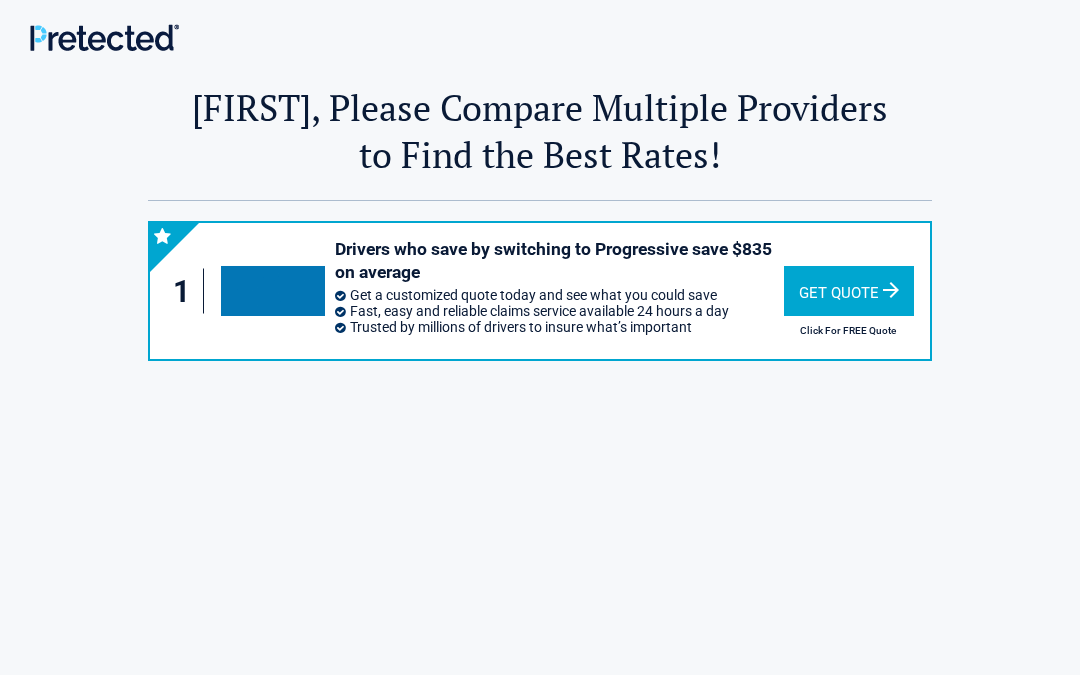 click on "Get Quote" at bounding box center (849, 291) 